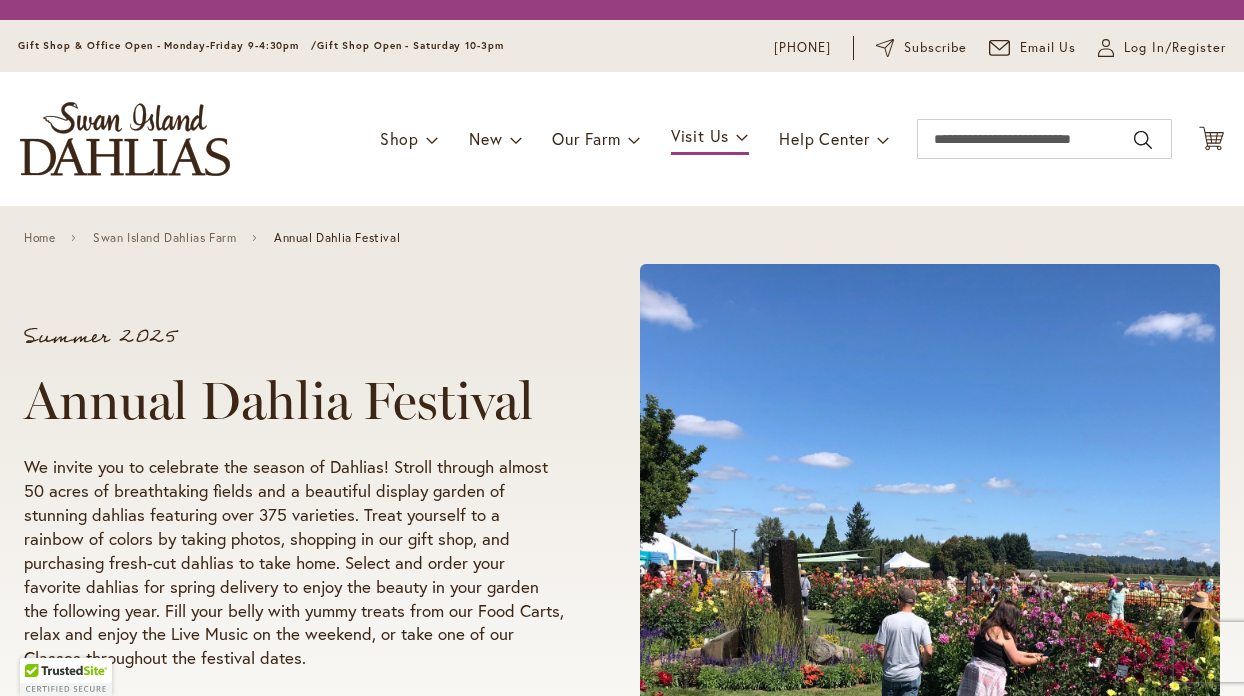 scroll, scrollTop: 0, scrollLeft: 0, axis: both 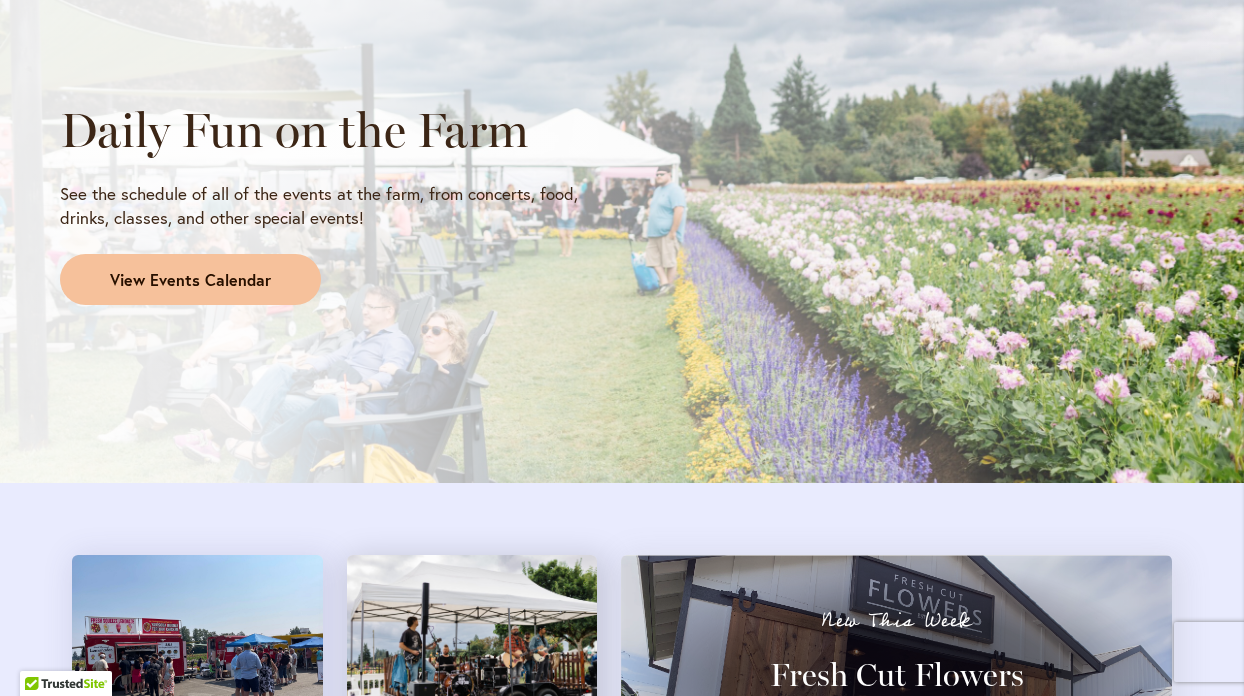 click on "View Events Calendar" at bounding box center [190, 280] 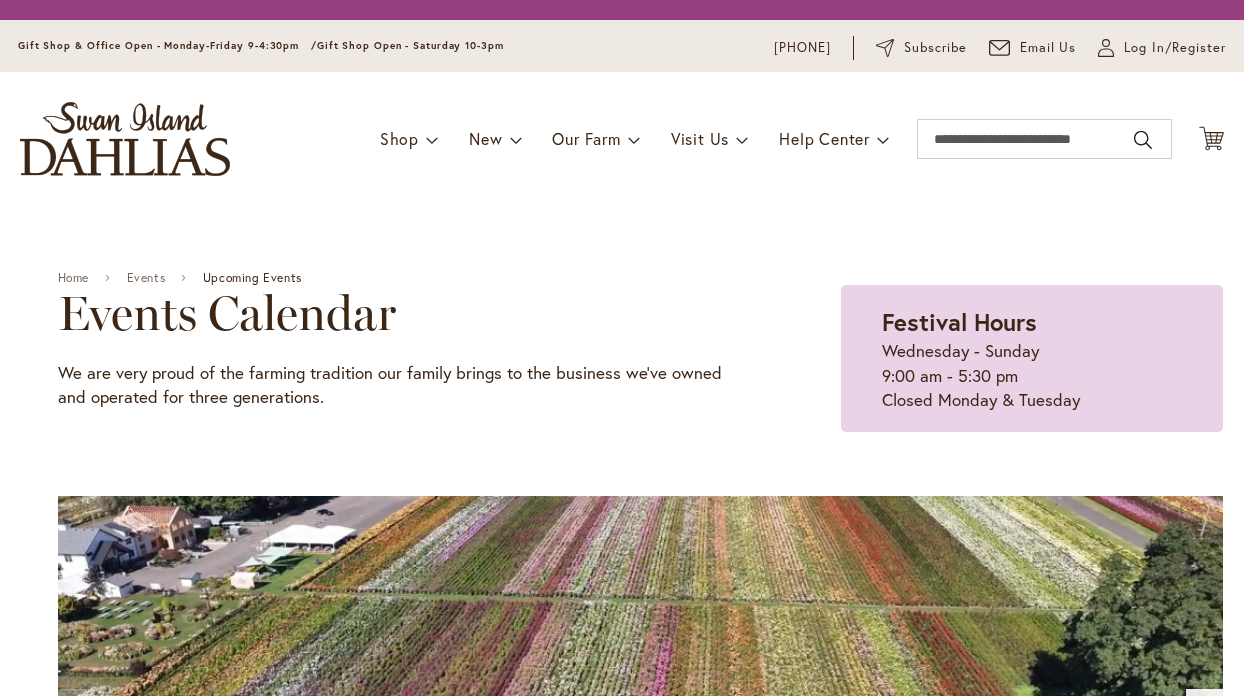 scroll, scrollTop: 0, scrollLeft: 0, axis: both 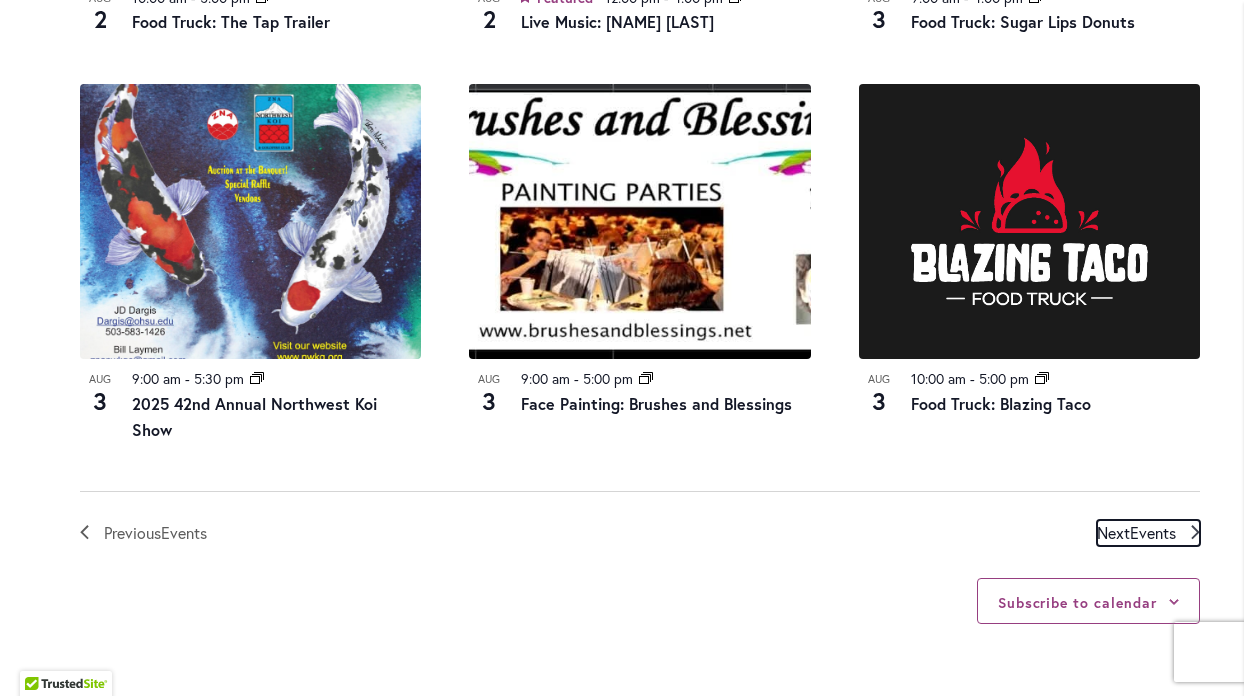 click on "Next  Events" at bounding box center (1136, 533) 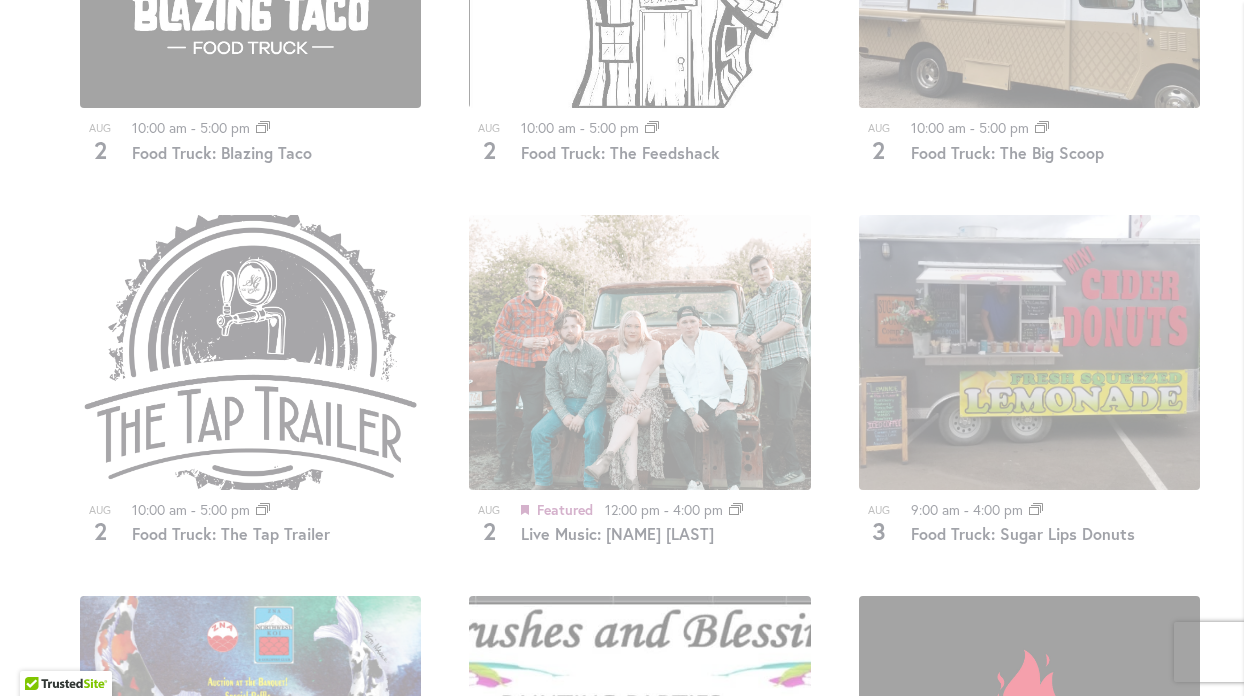 scroll, scrollTop: 1664, scrollLeft: 0, axis: vertical 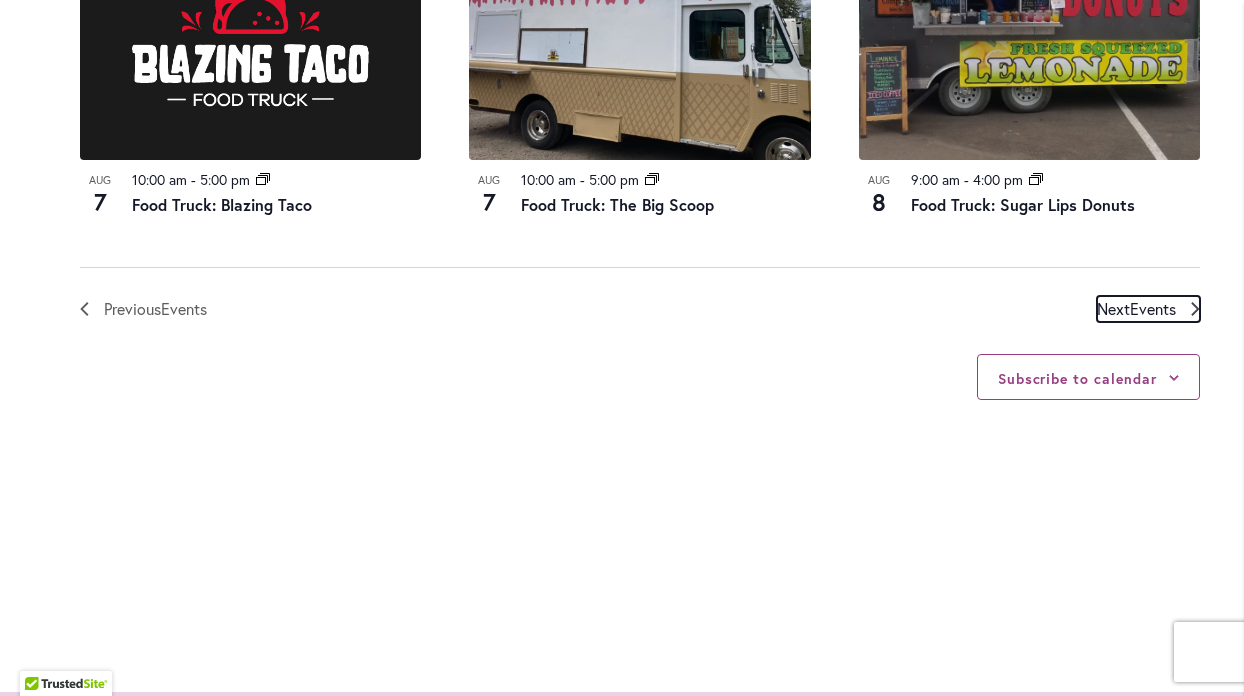 click on "Next  Events" at bounding box center [1136, 309] 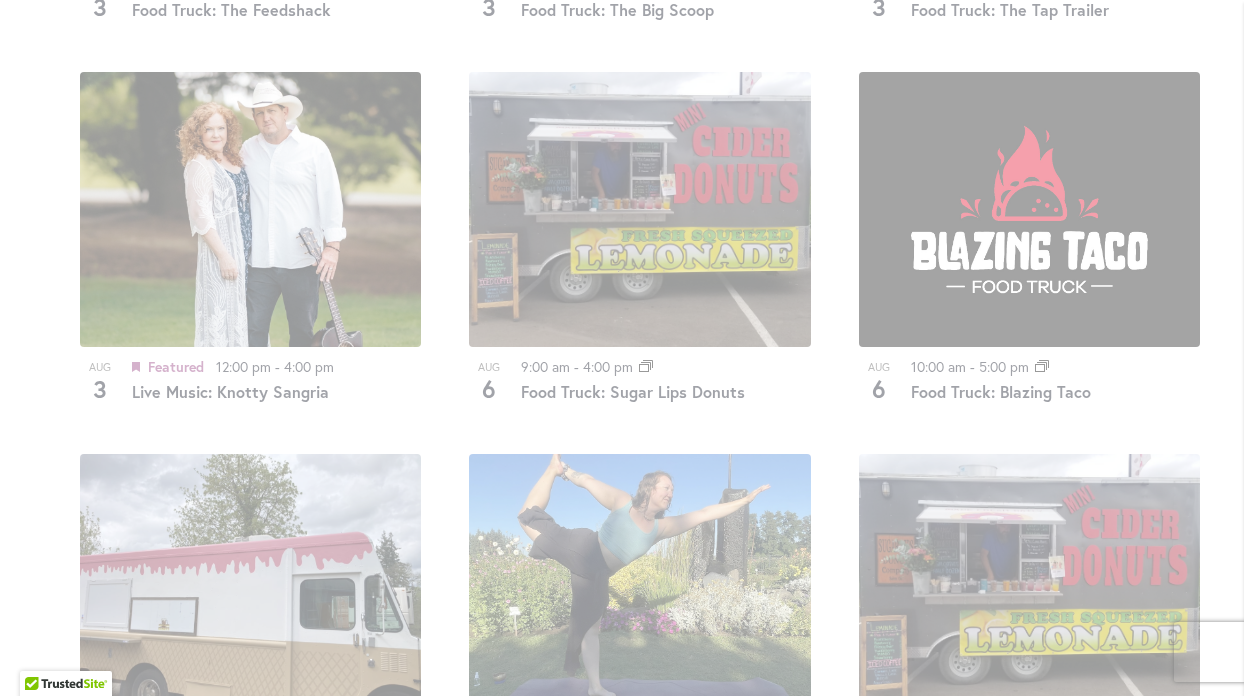 scroll, scrollTop: 1441, scrollLeft: 0, axis: vertical 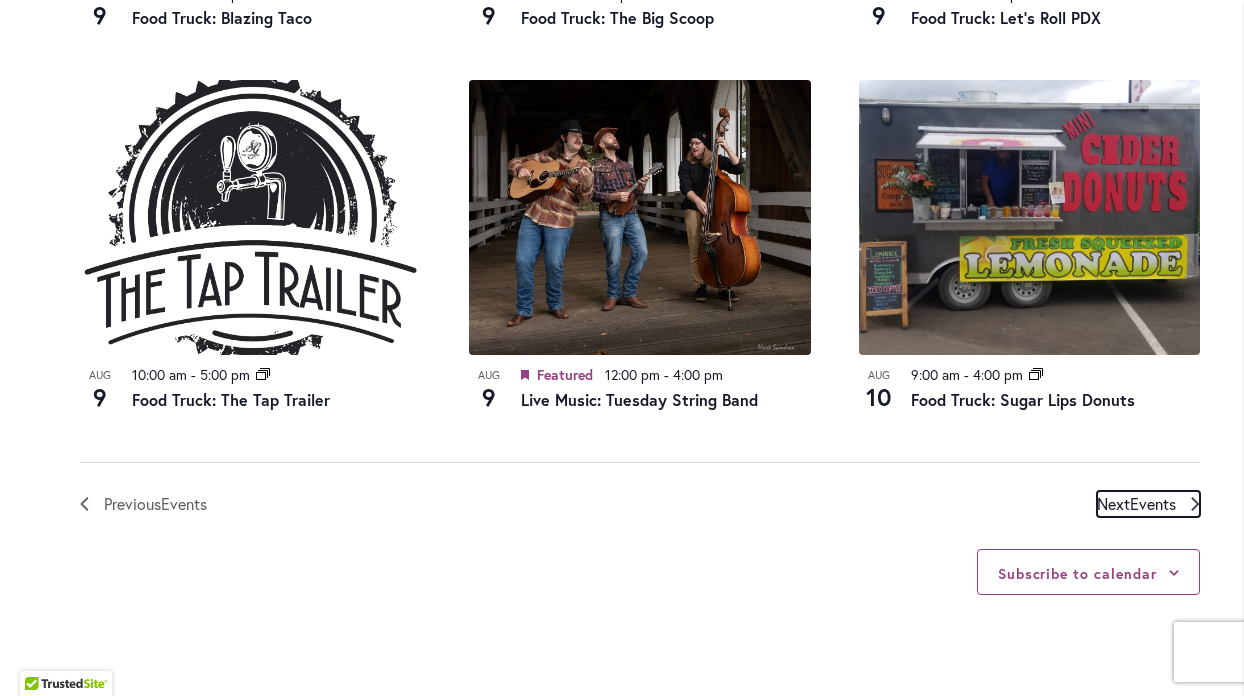 click on "Next  Events" at bounding box center (1136, 504) 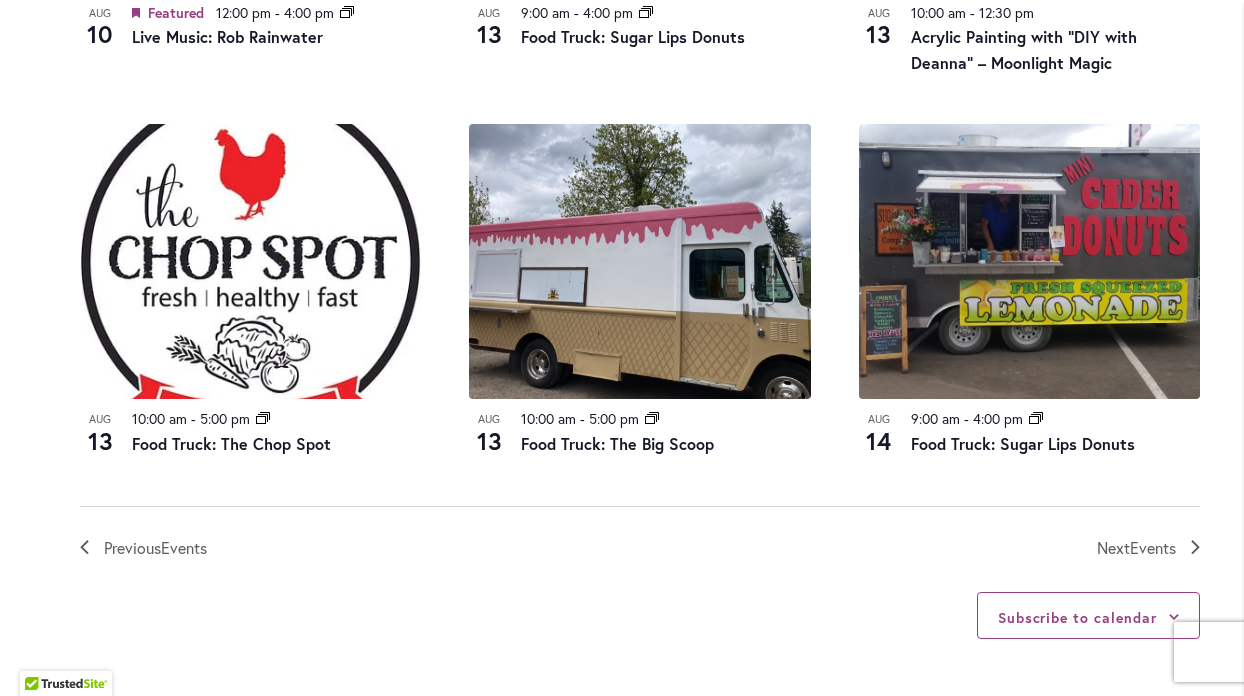 scroll, scrollTop: 2191, scrollLeft: 0, axis: vertical 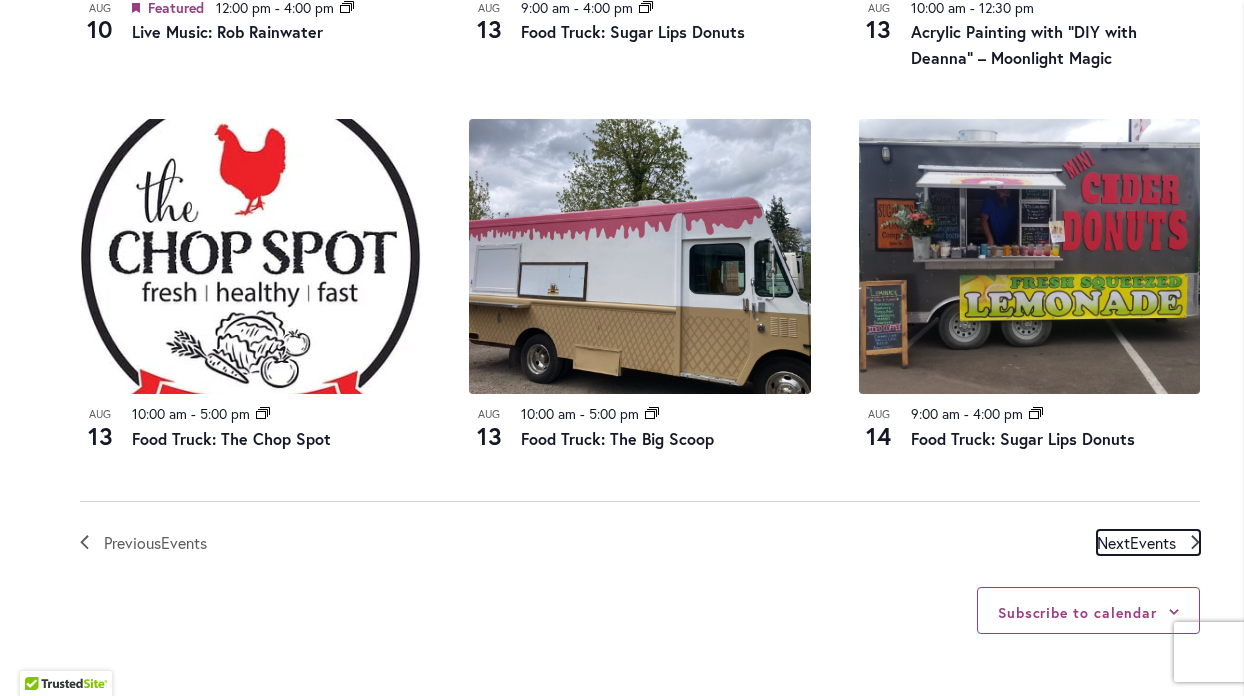 click on "Next  Events" at bounding box center [1136, 543] 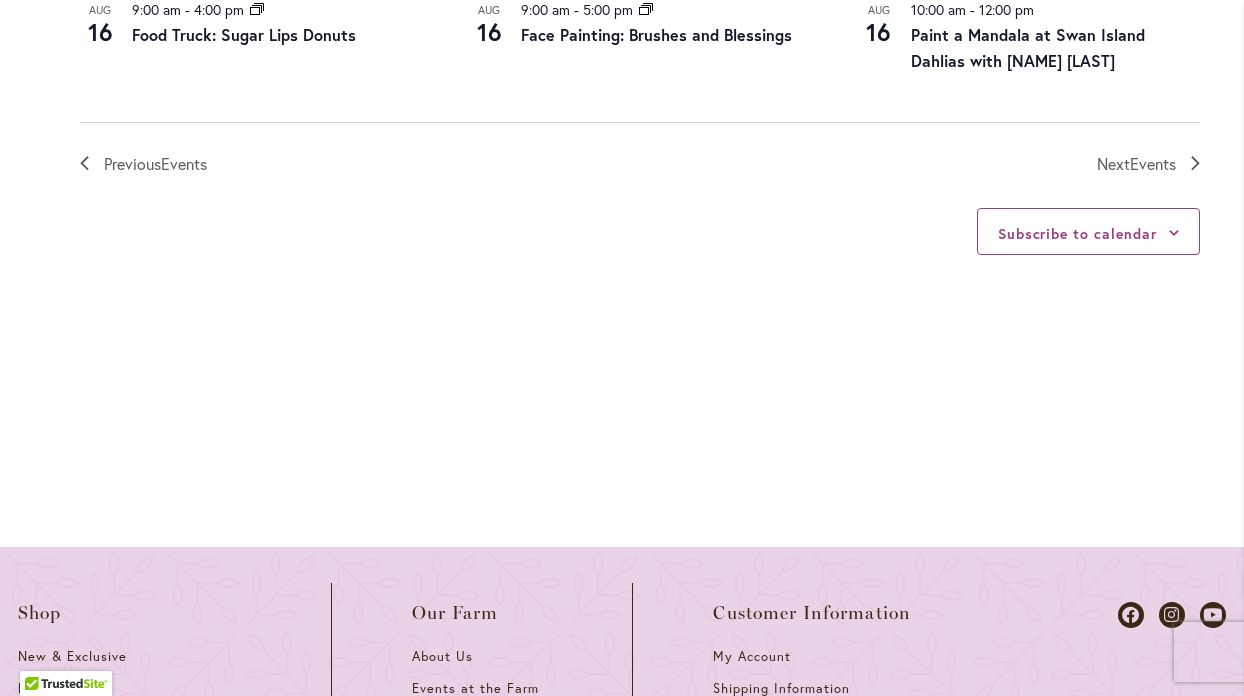 scroll, scrollTop: 2571, scrollLeft: 0, axis: vertical 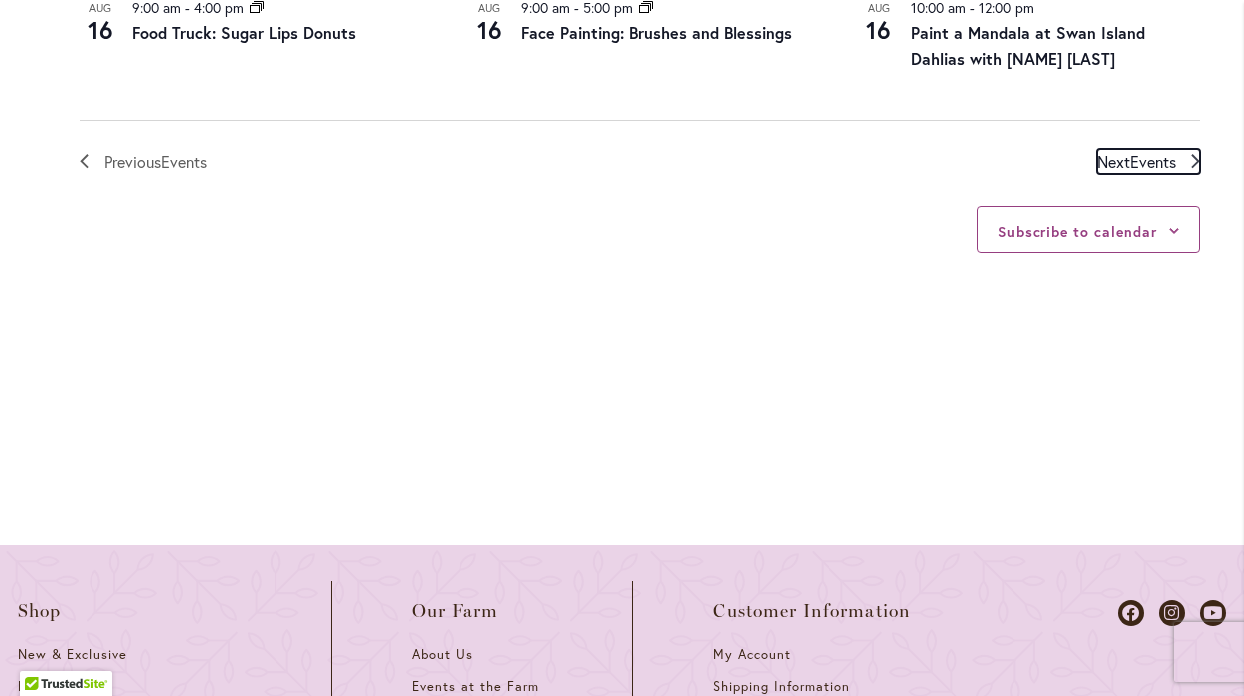 click on "Events" at bounding box center [1153, 161] 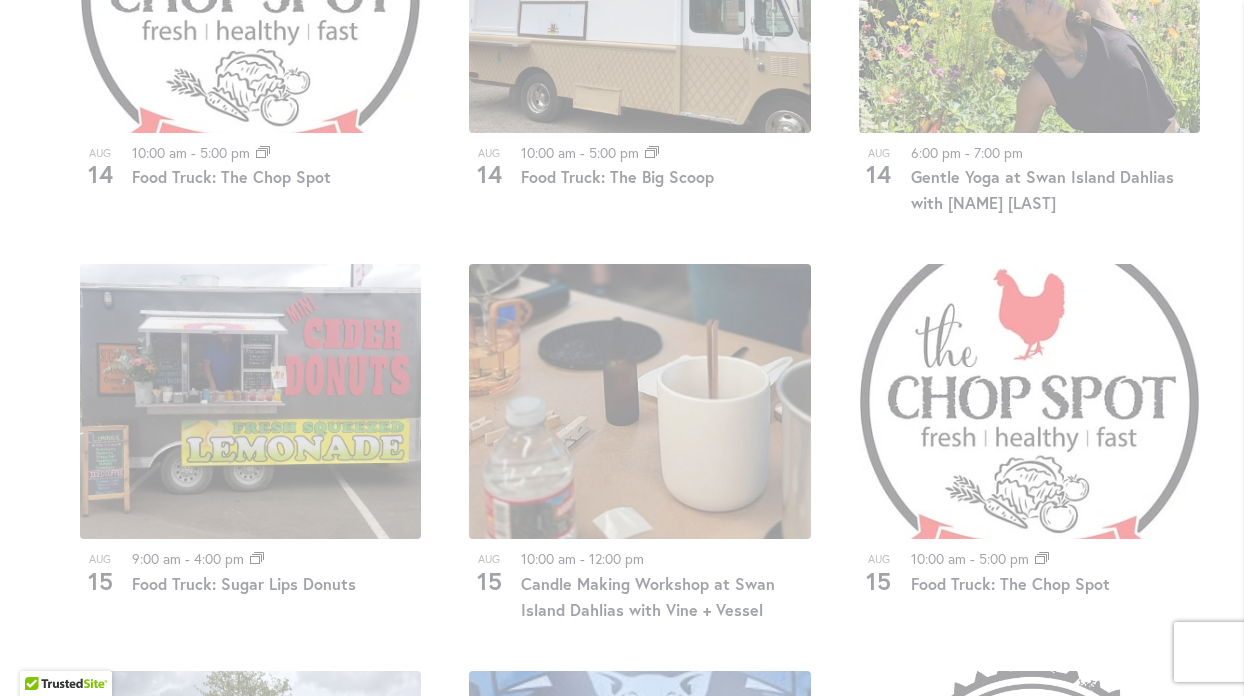 scroll, scrollTop: 1233, scrollLeft: 0, axis: vertical 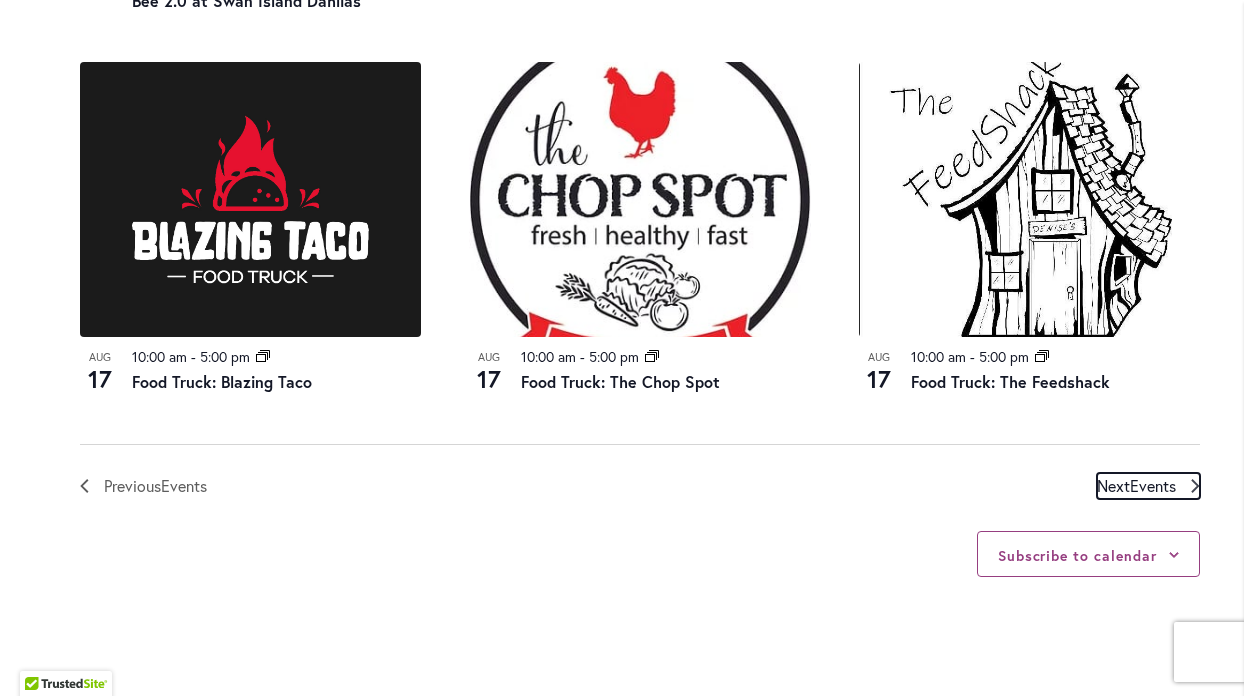 click on "Events" at bounding box center [1153, 485] 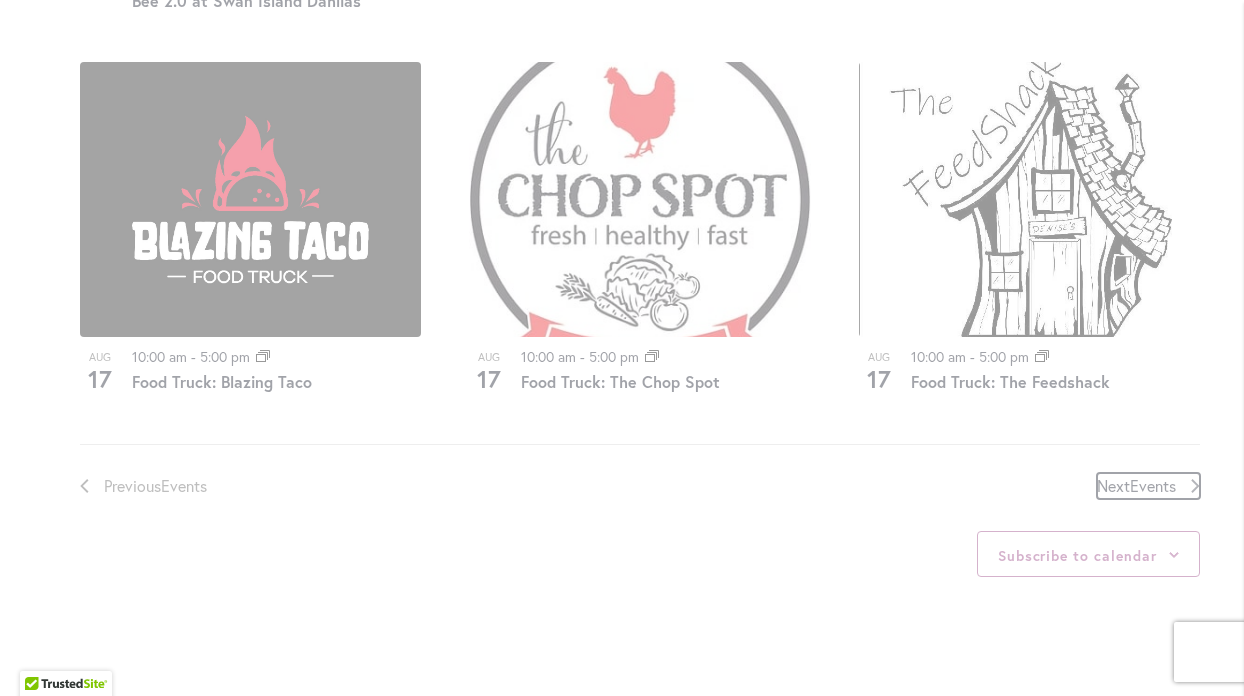 scroll, scrollTop: 946, scrollLeft: 0, axis: vertical 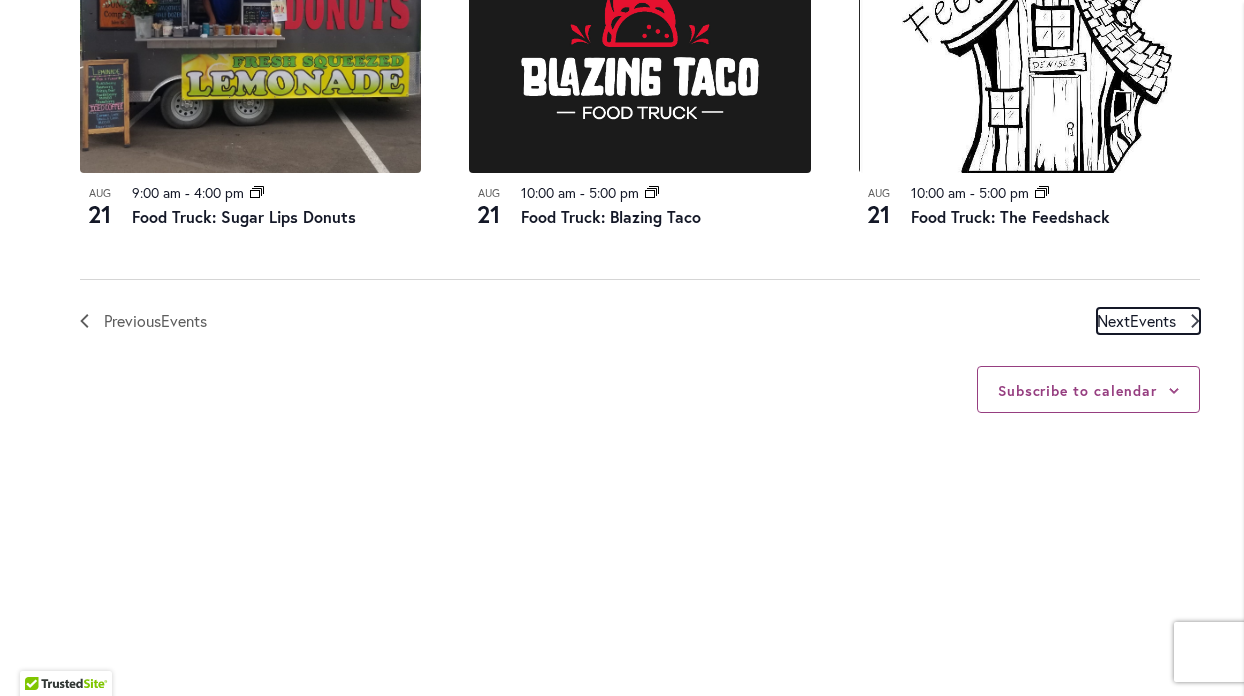 click on "Next  Events" at bounding box center [1136, 321] 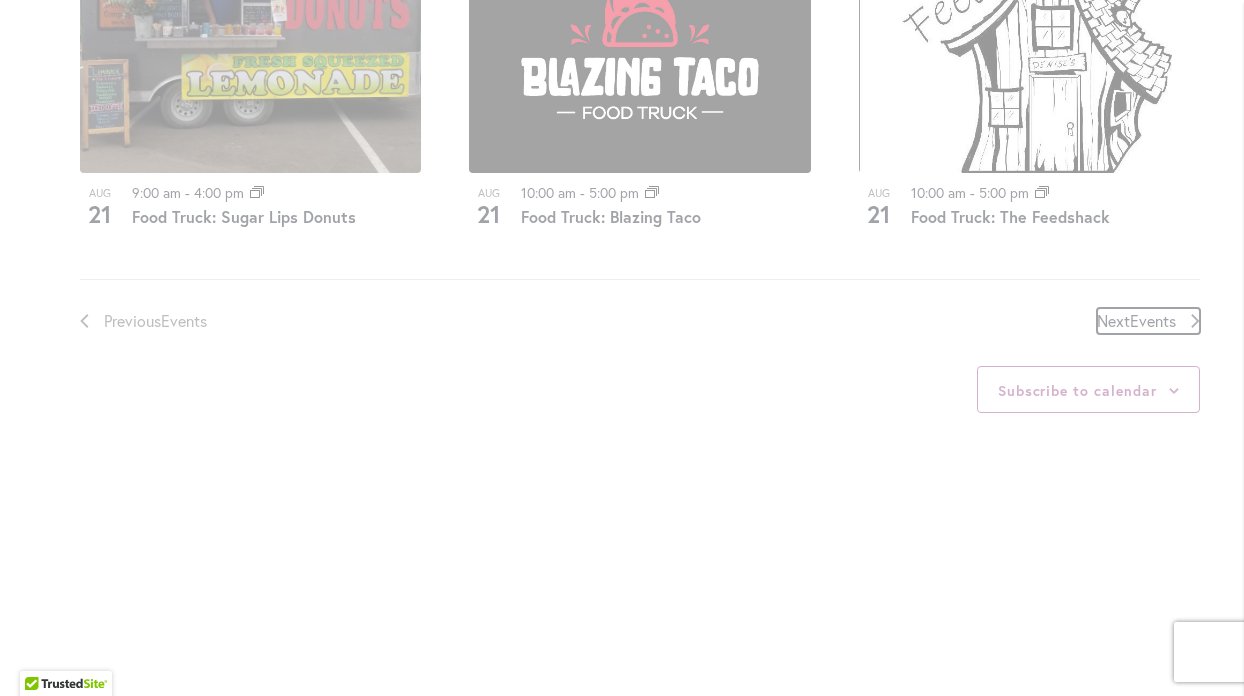 scroll, scrollTop: 946, scrollLeft: 0, axis: vertical 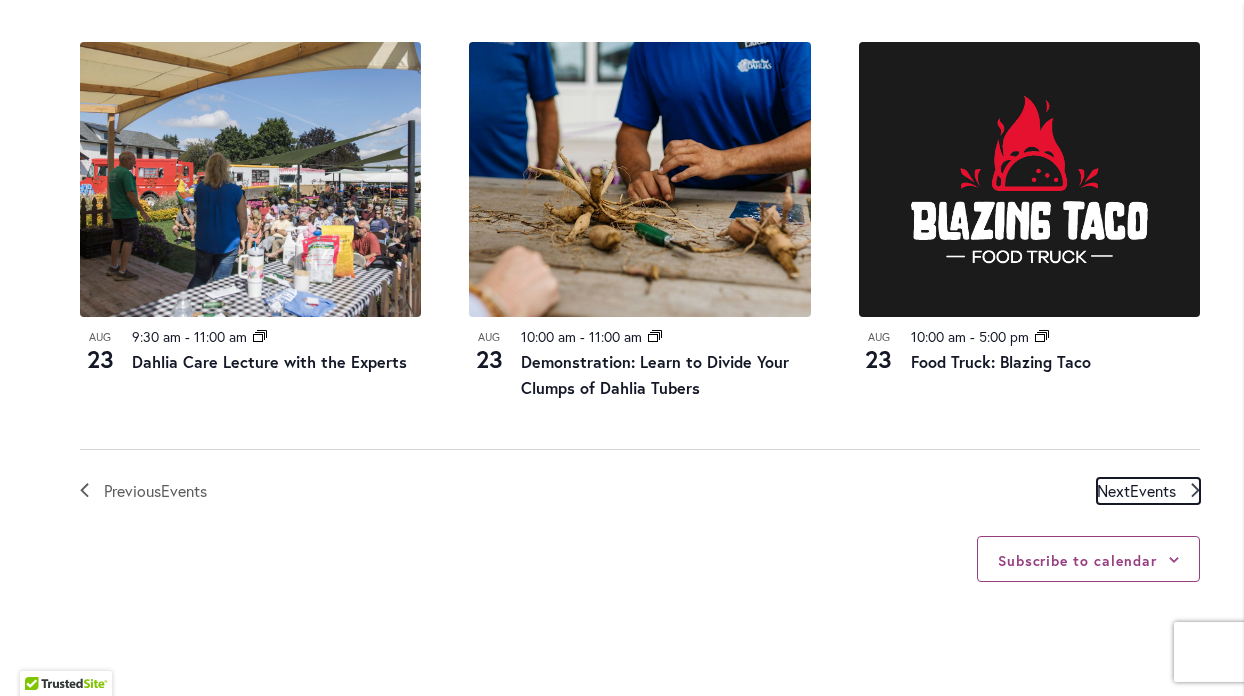 click on "Next  Events" at bounding box center (1136, 491) 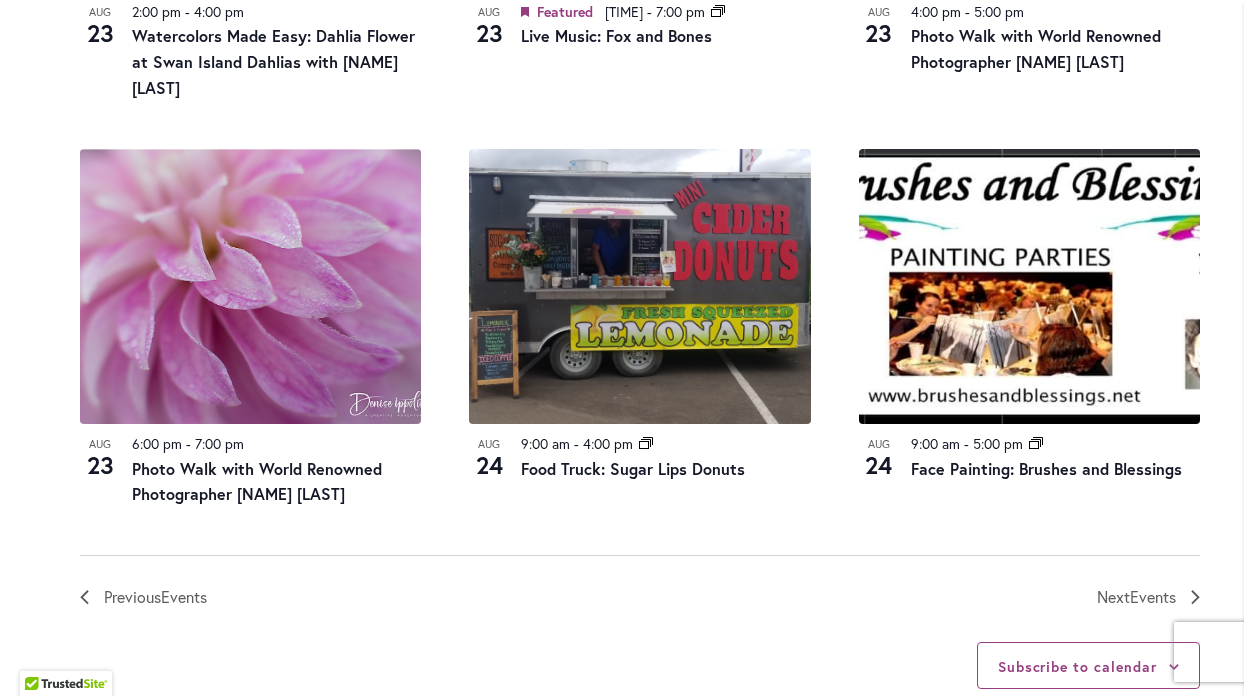 scroll, scrollTop: 2204, scrollLeft: 0, axis: vertical 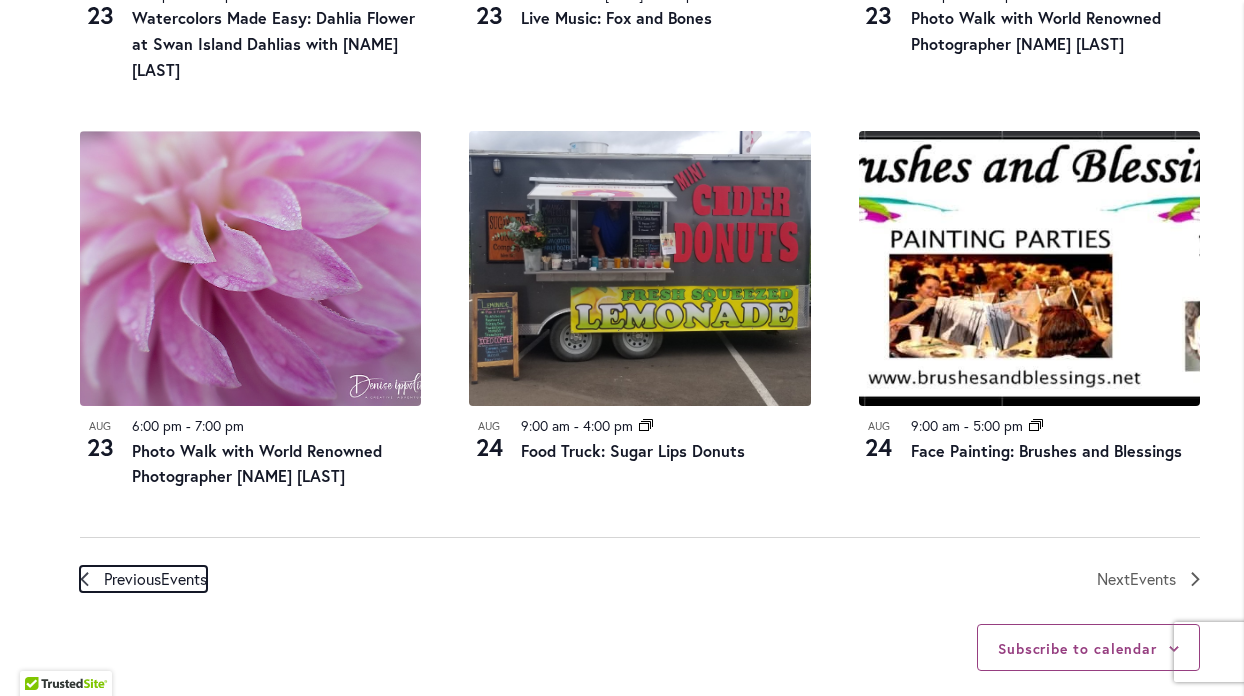 click on "Events" at bounding box center (184, 578) 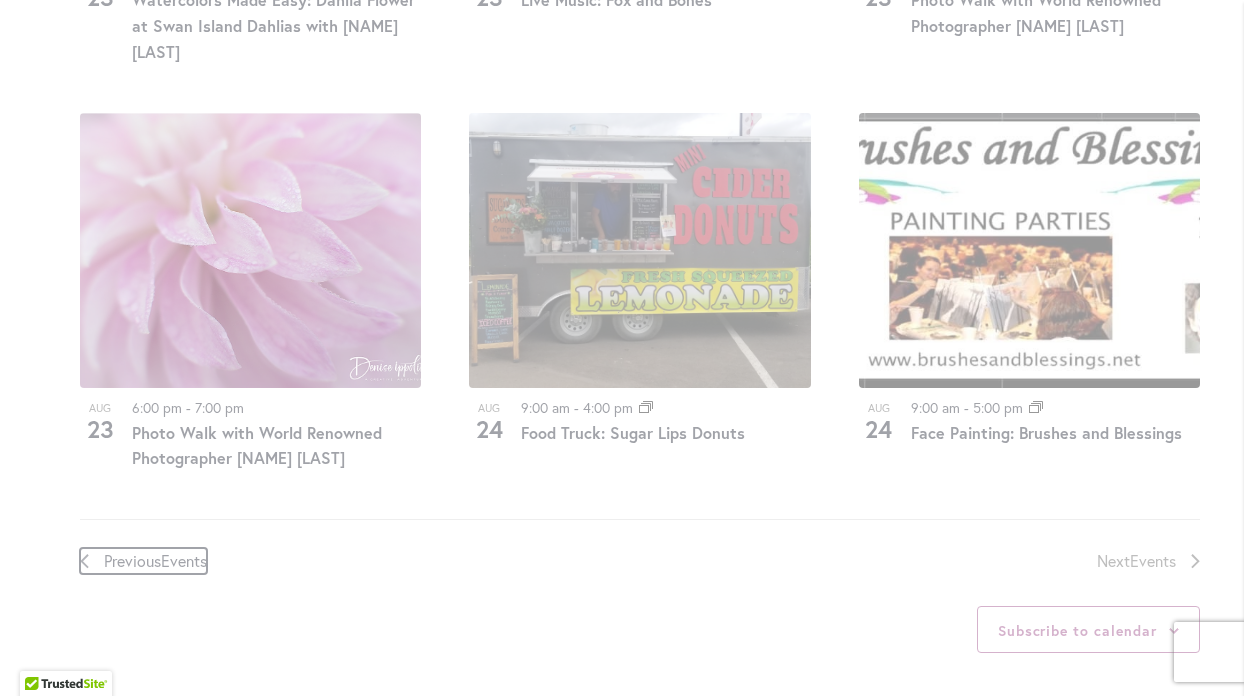 scroll, scrollTop: 2241, scrollLeft: 0, axis: vertical 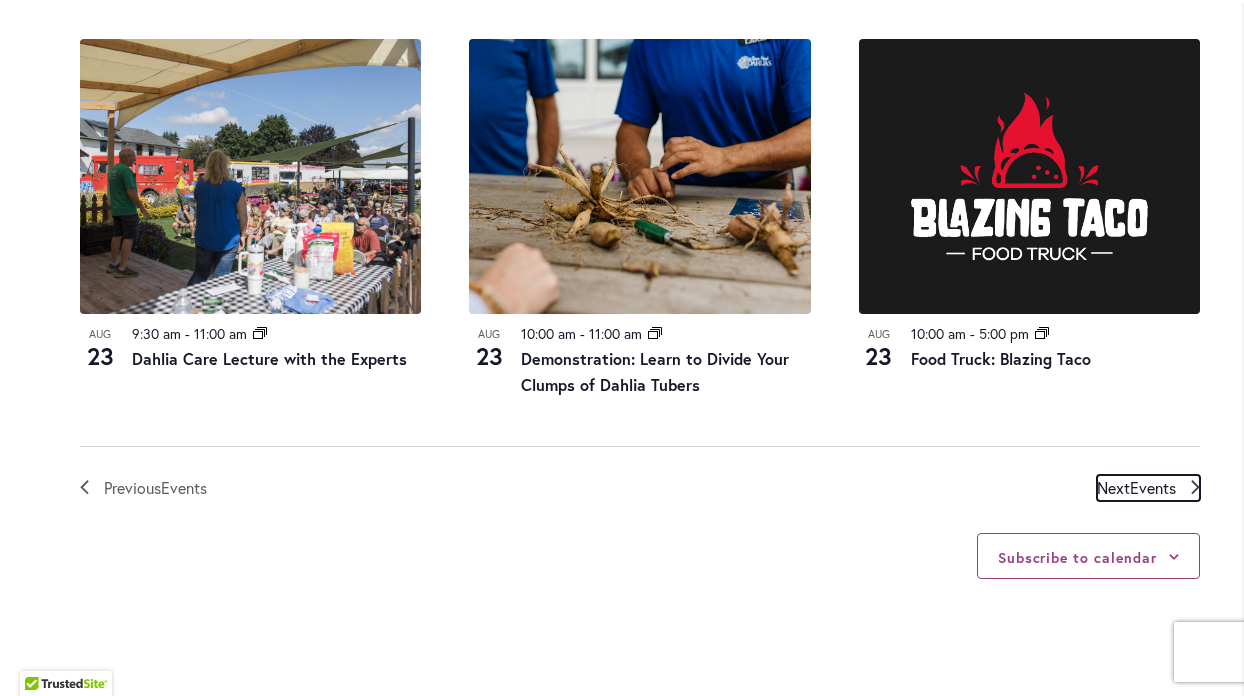 click on "Next  Events" at bounding box center [1136, 488] 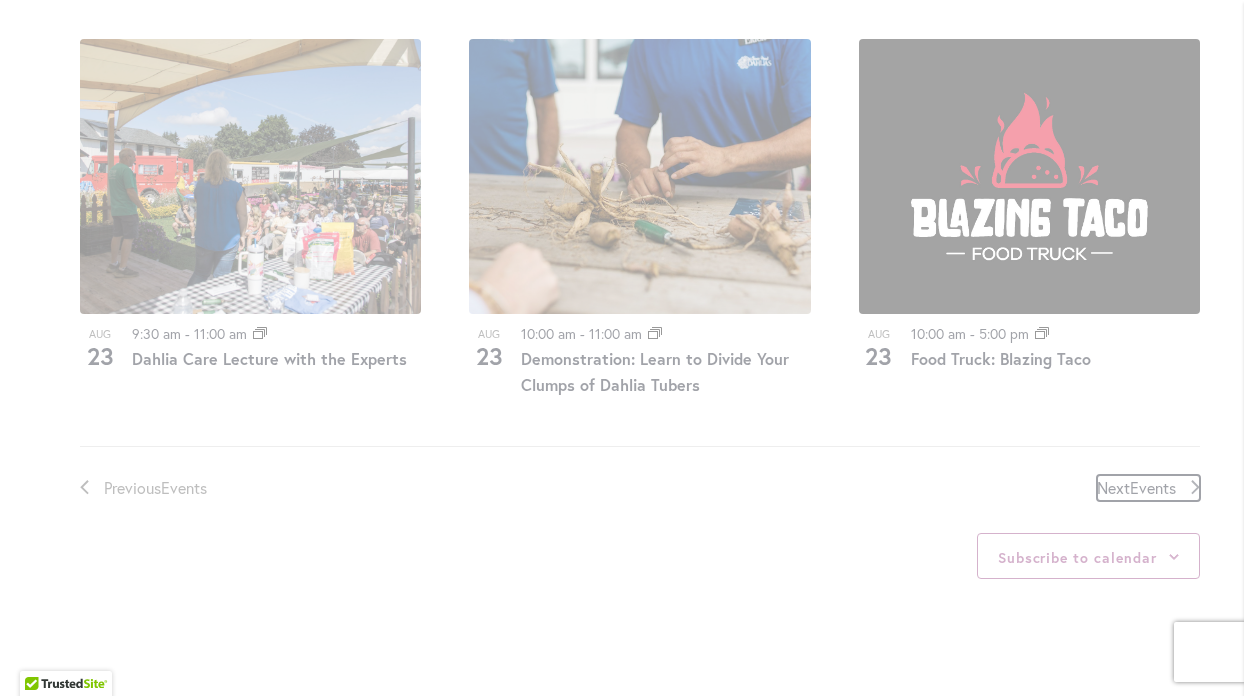 scroll, scrollTop: 946, scrollLeft: 0, axis: vertical 